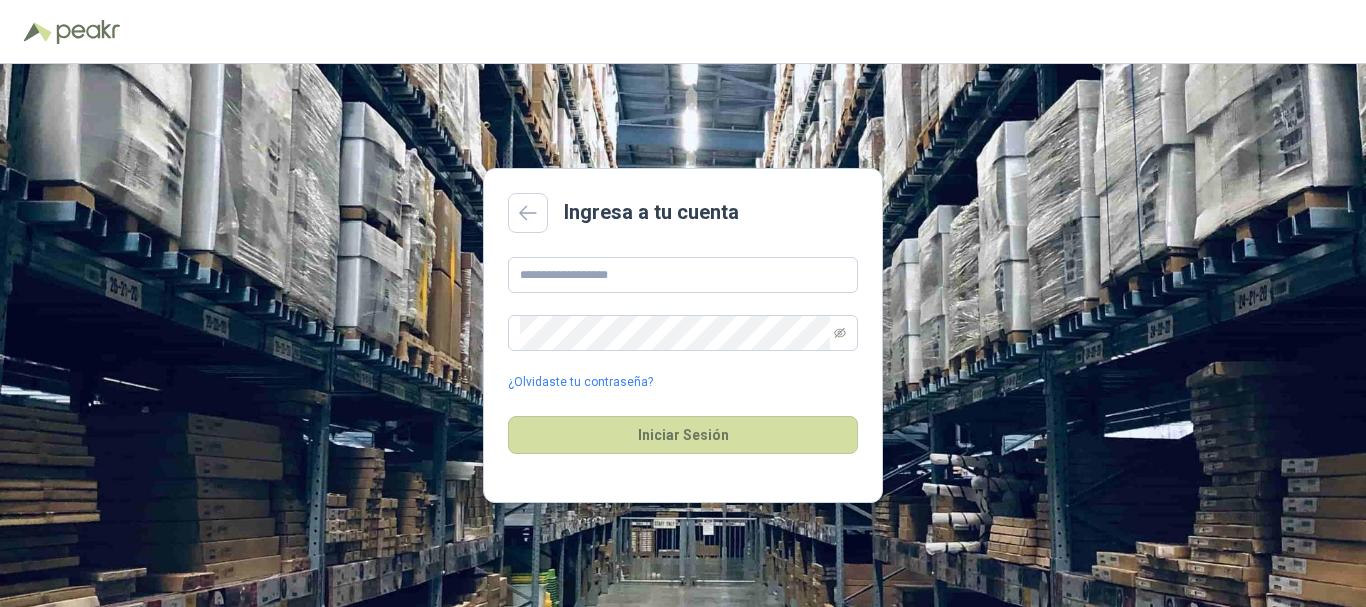 scroll, scrollTop: 0, scrollLeft: 0, axis: both 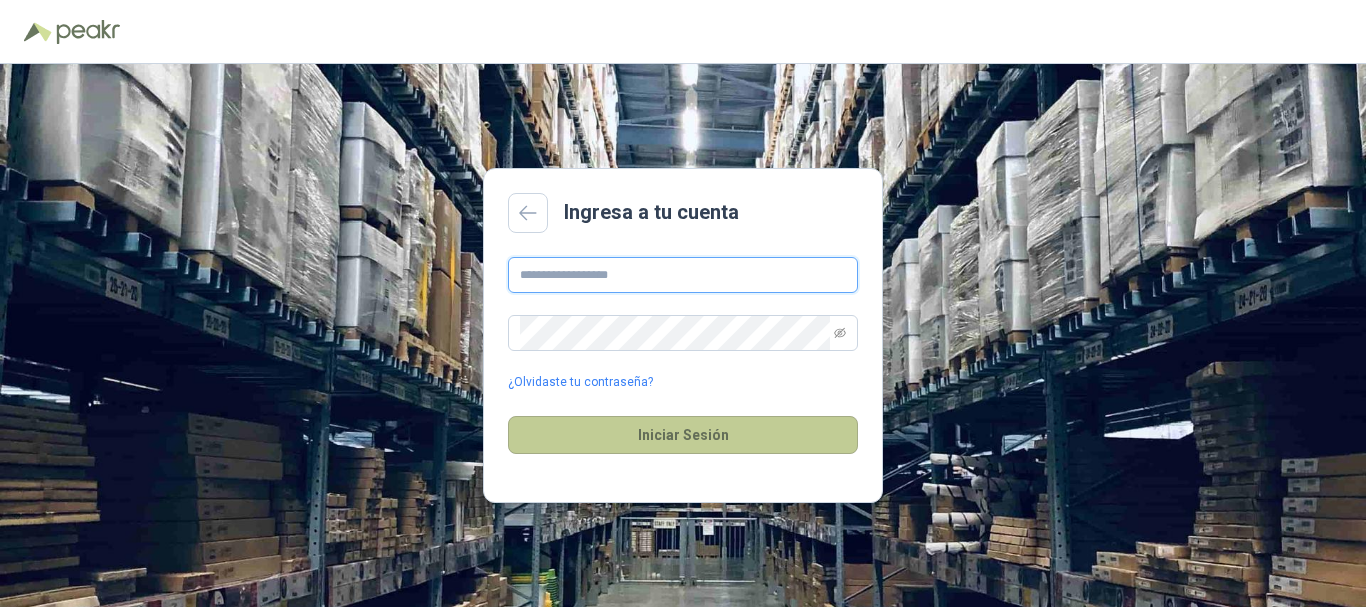 type on "**********" 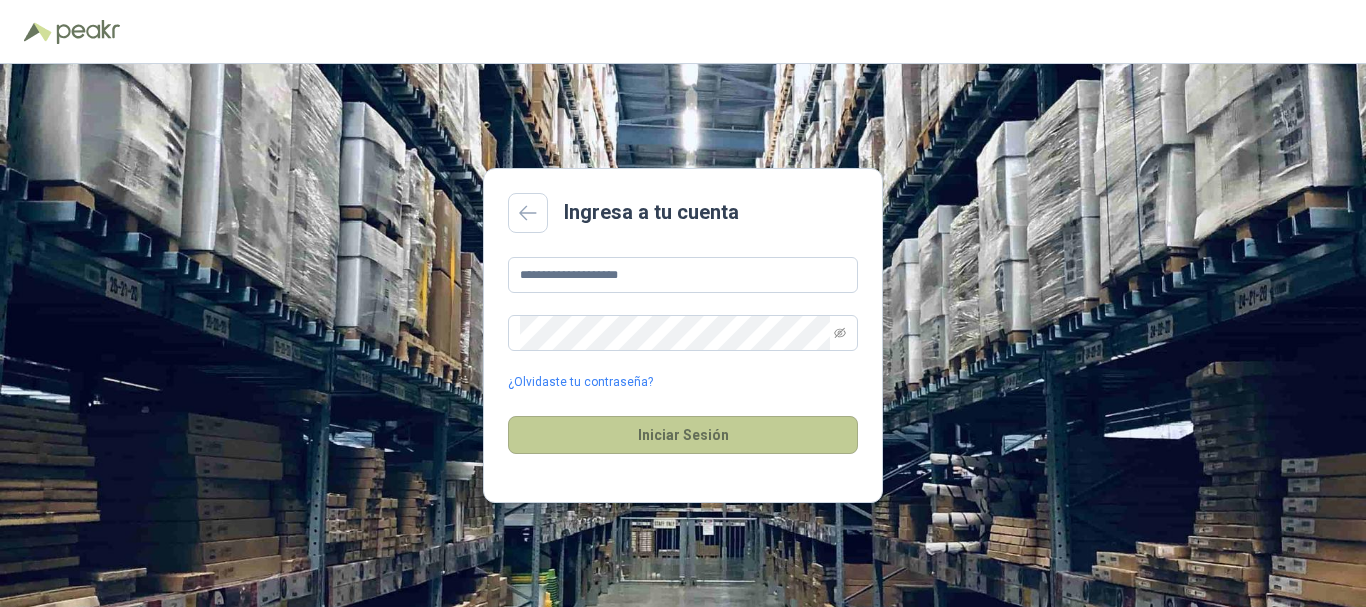 click on "Iniciar Sesión" at bounding box center (683, 435) 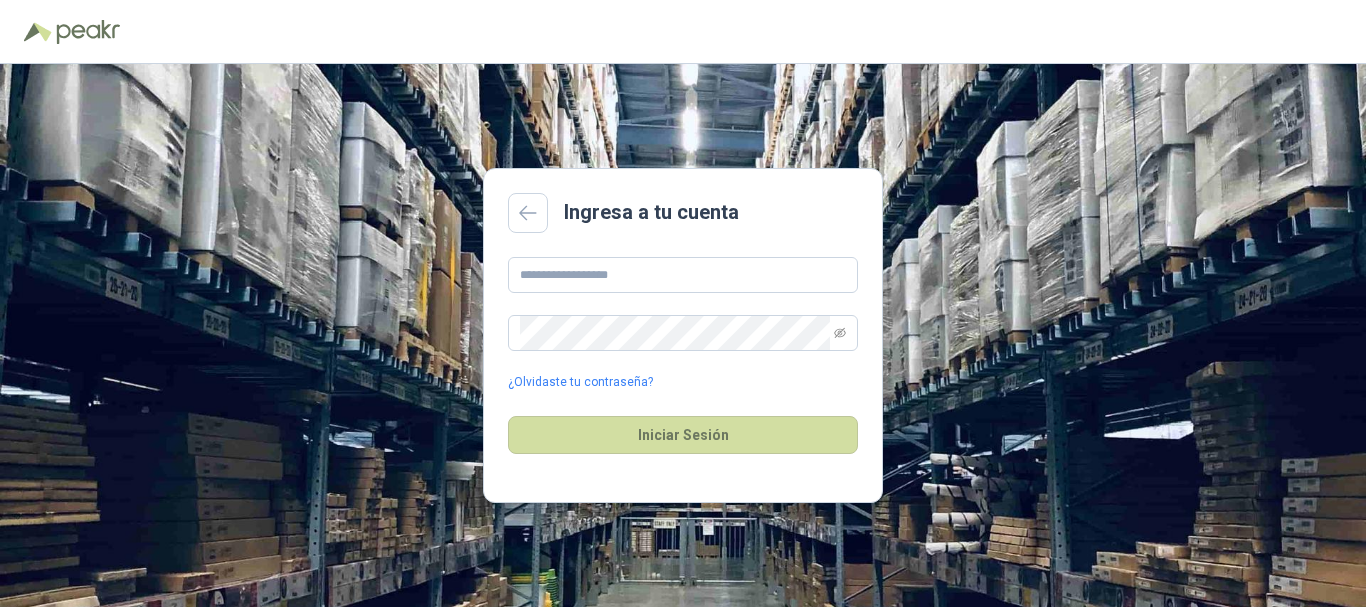 scroll, scrollTop: 0, scrollLeft: 0, axis: both 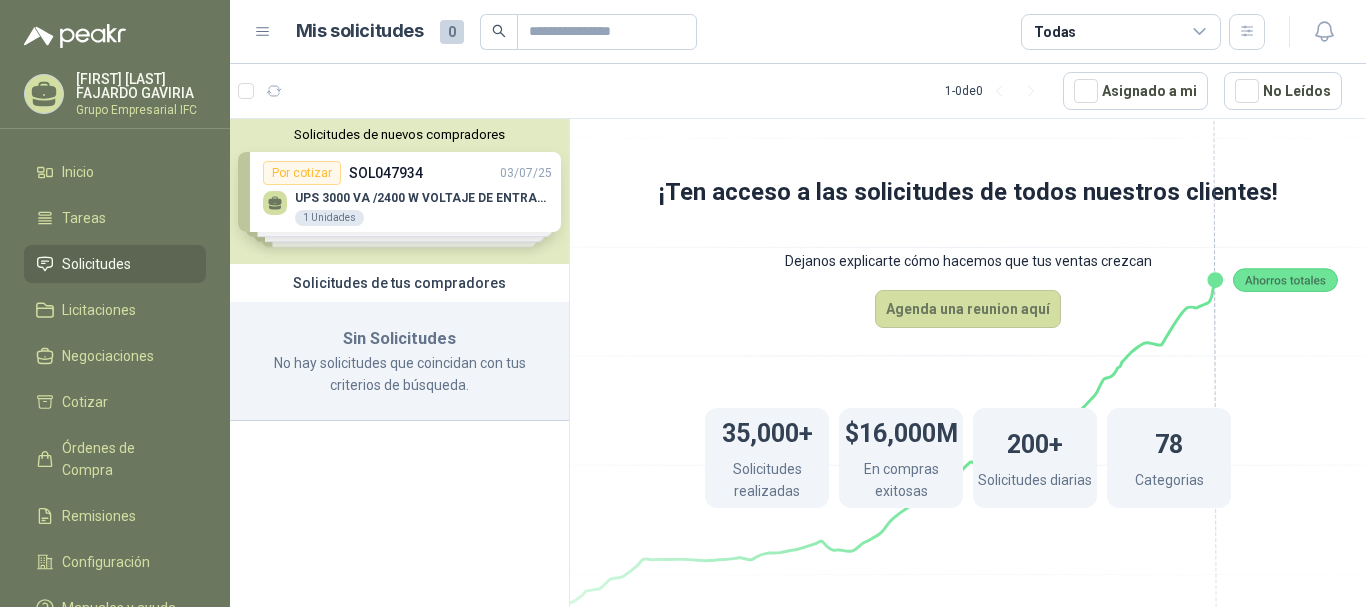 click on "JOSE FELIPE   FAJARDO GAVIRIA" at bounding box center (141, 86) 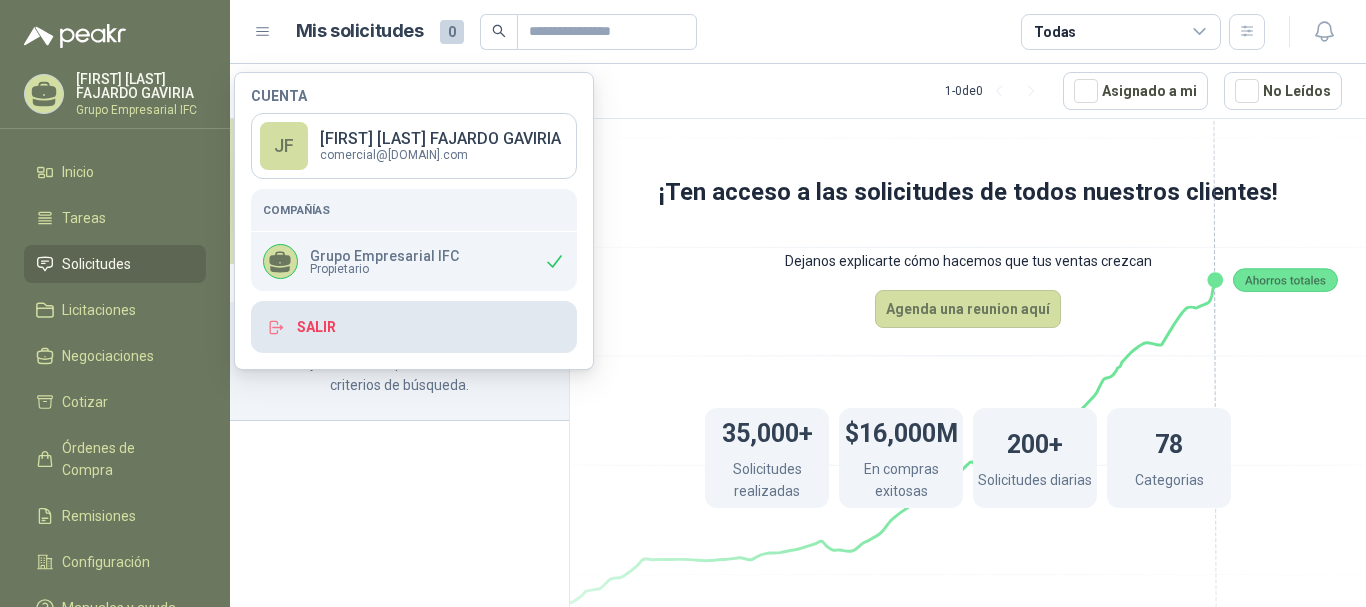click on "Salir" at bounding box center [414, 327] 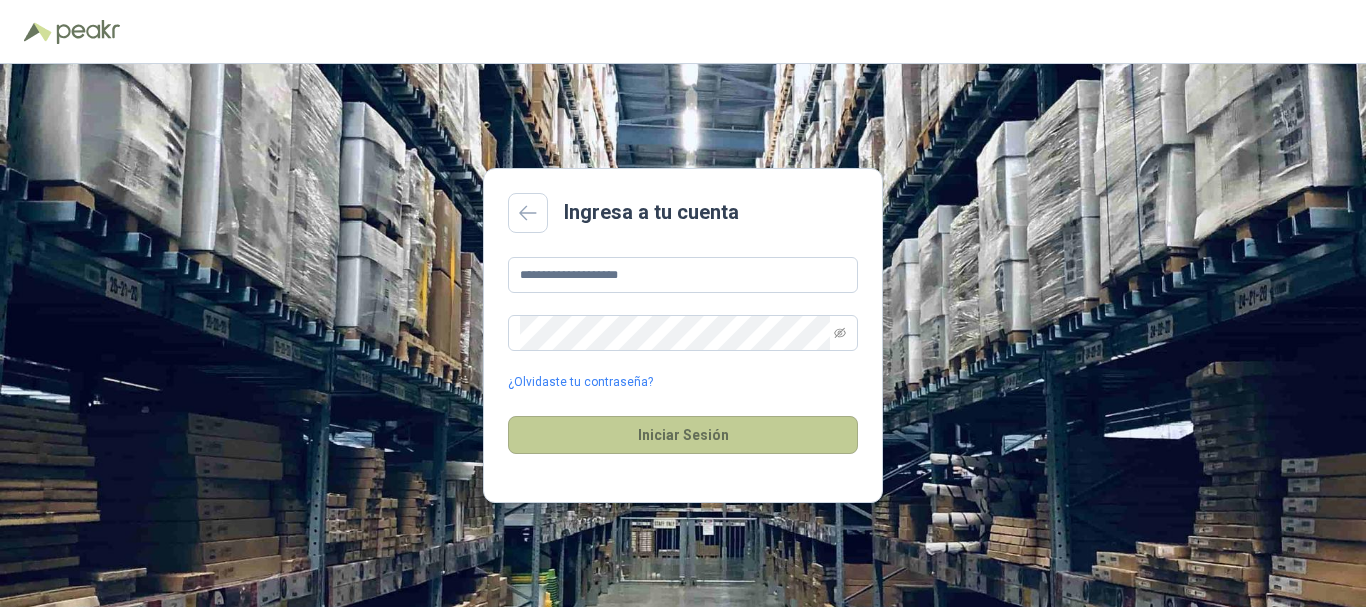 click on "Iniciar Sesión" at bounding box center (683, 435) 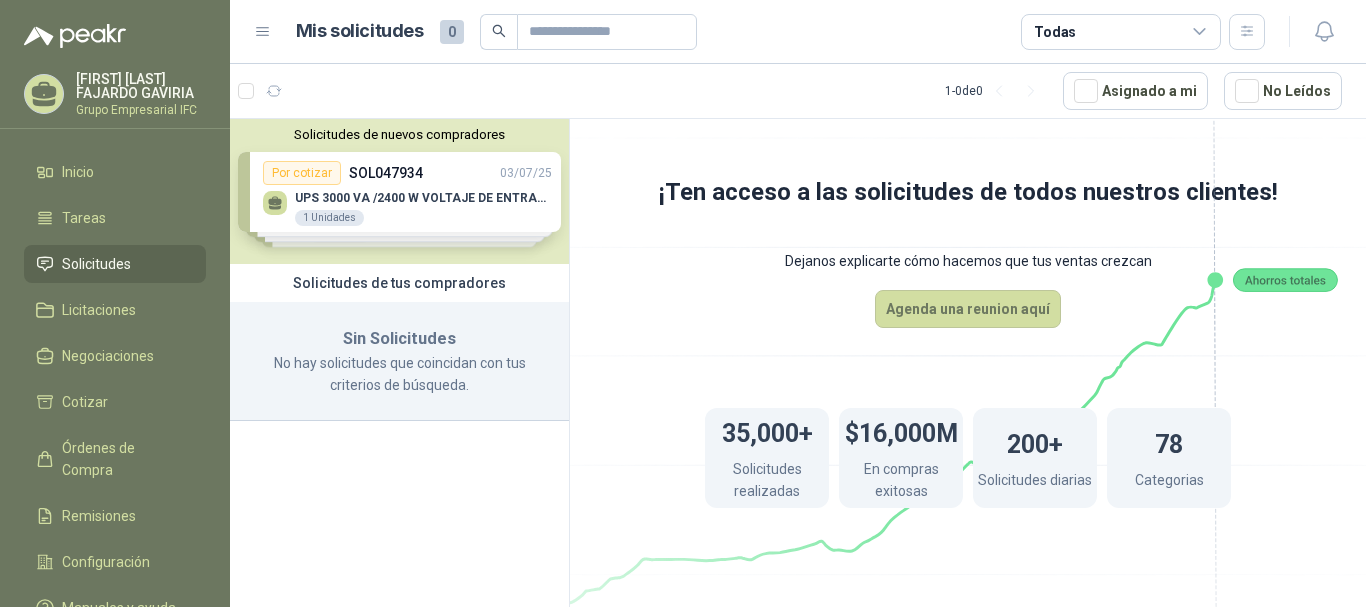 click on "Solicitudes de nuevos compradores Por cotizar SOL047934 03/07/25   UPS 3000 VA /2400 W VOLTAJE DE ENTRADA / SALIDA 12V ON LINE  1   Unidades Por cotizar SOL047932 03/07/25   DISCO DURO EXTERNO 4 TB LACIE - STFR4000800 1   Unidades Por cotizar SOL047927 03/07/25   VIGAS DE CHANUL DE 2" X 4" X 6 MTS 30   Unidades Por cotizar SOL047926 03/07/25   TUBOS RECTANGULARES 200X70X6MTS/4MM 2   Unidades ¿Quieres recibir  cientos de solicitudes de compra  como estas todos los días? Agenda una reunión" at bounding box center [399, 191] 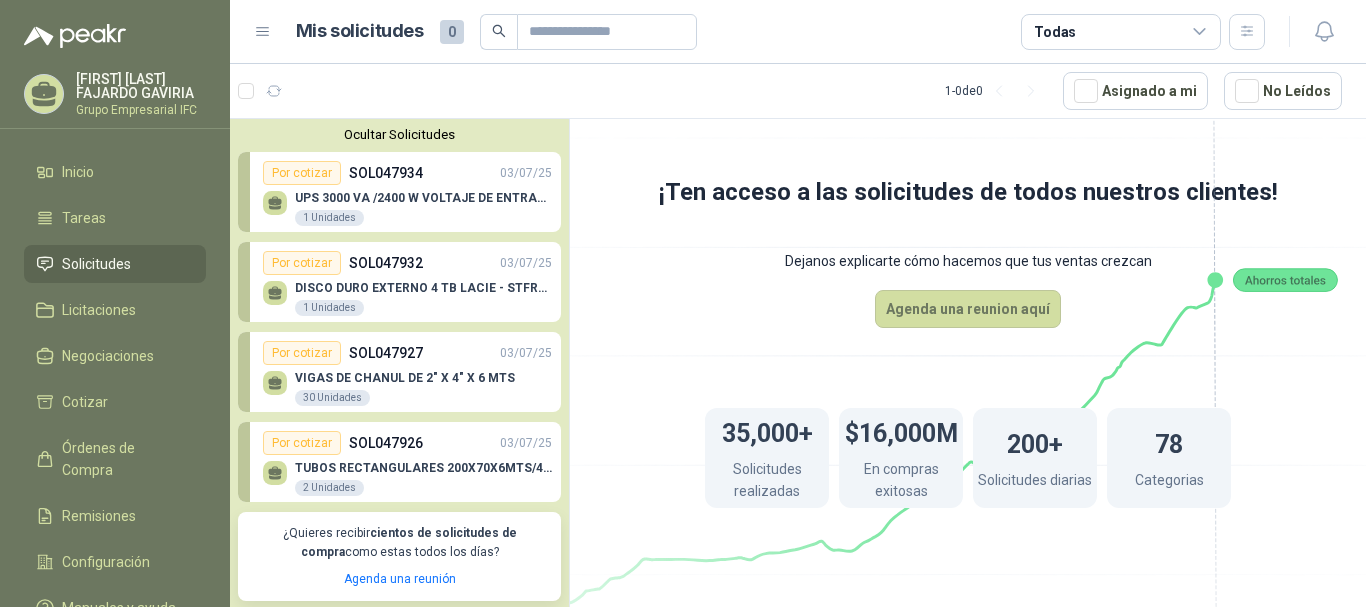 click on "Por cotizar" at bounding box center (302, 173) 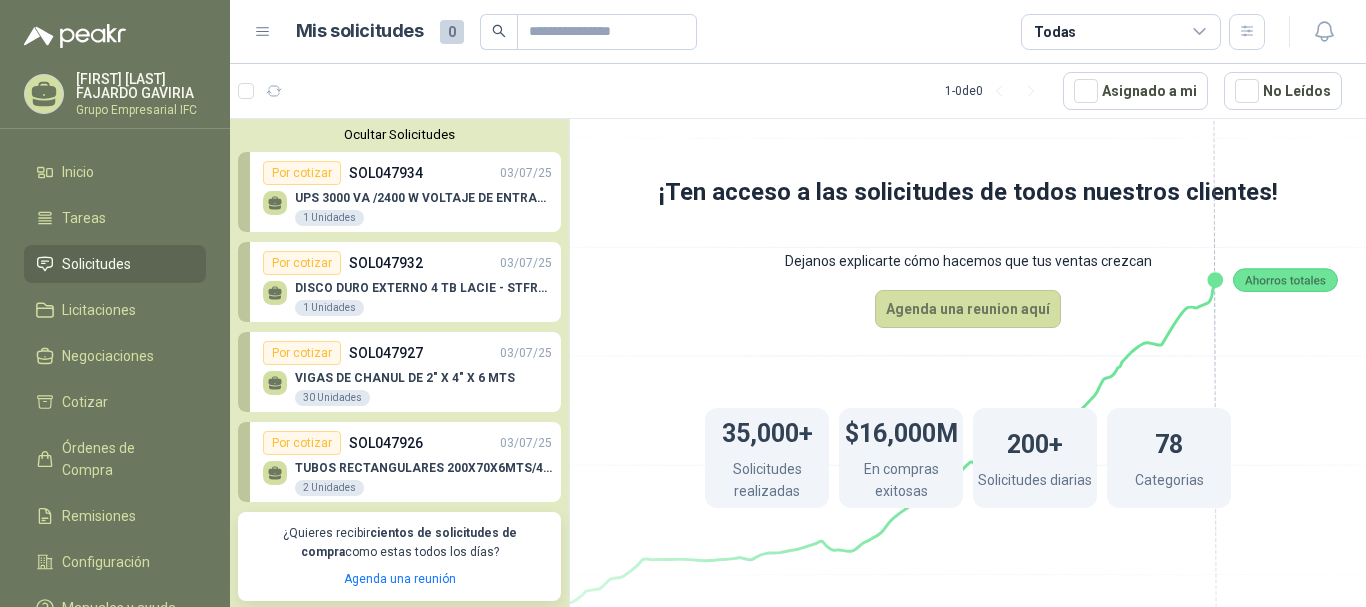 click on "1   Unidades" at bounding box center (329, 218) 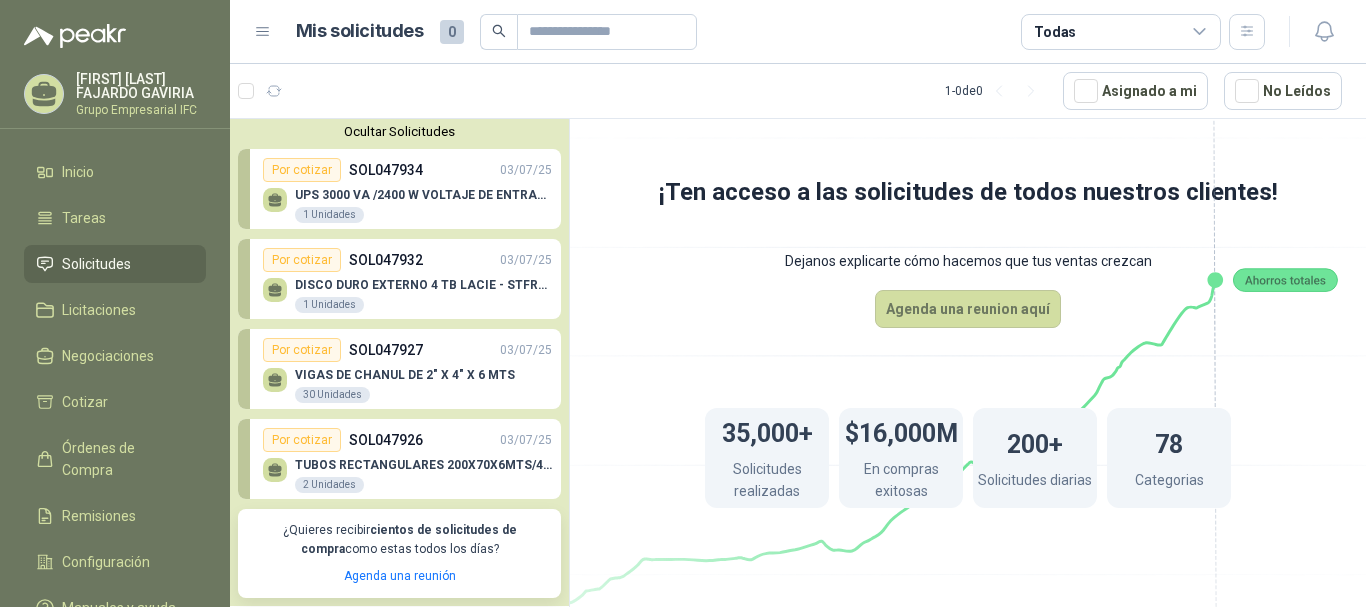 scroll, scrollTop: 0, scrollLeft: 0, axis: both 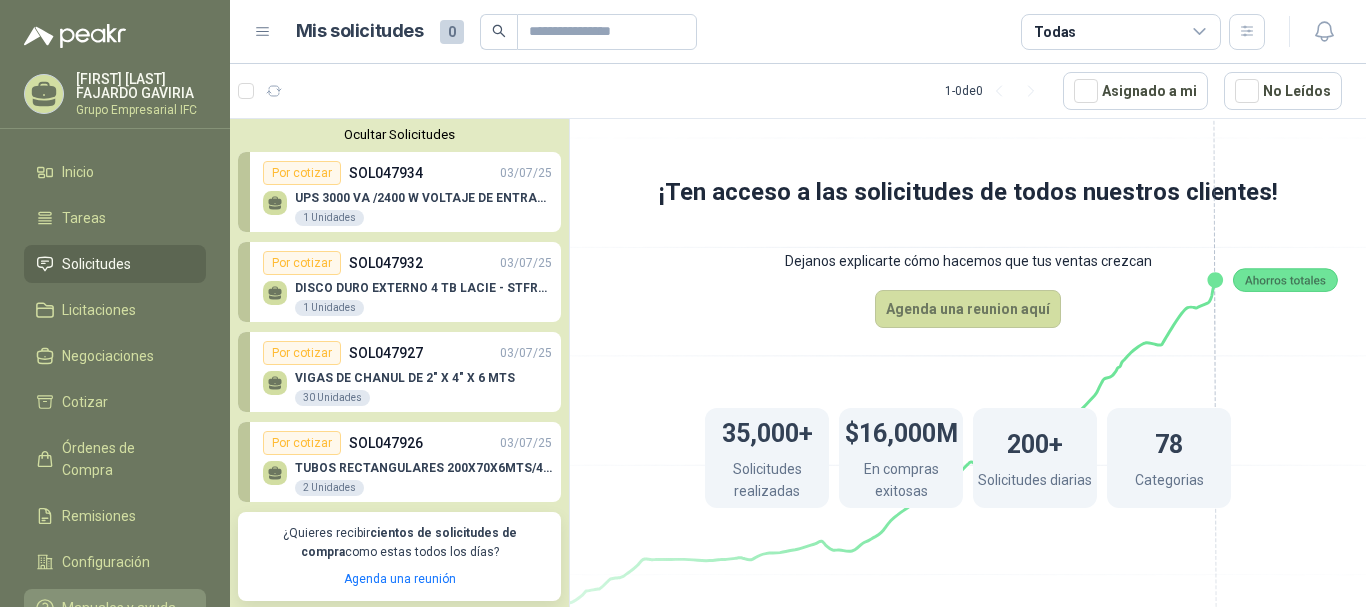 click on "Manuales y ayuda" at bounding box center (119, 608) 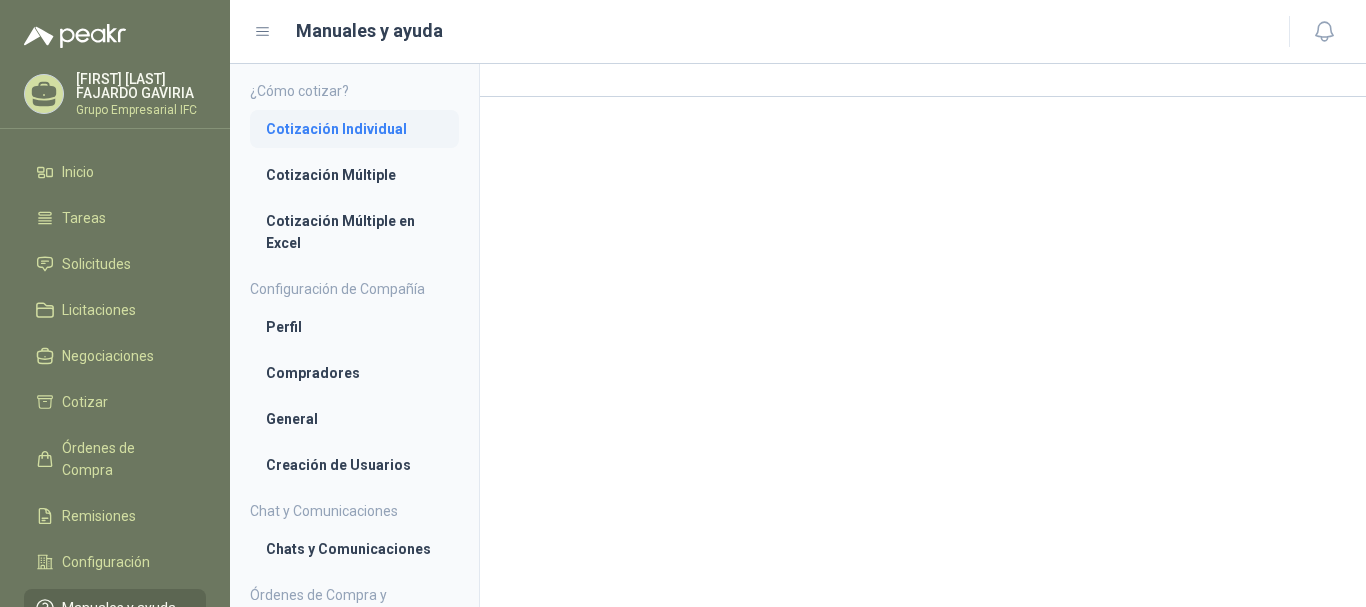 click on "Cotización Individual" at bounding box center [354, 129] 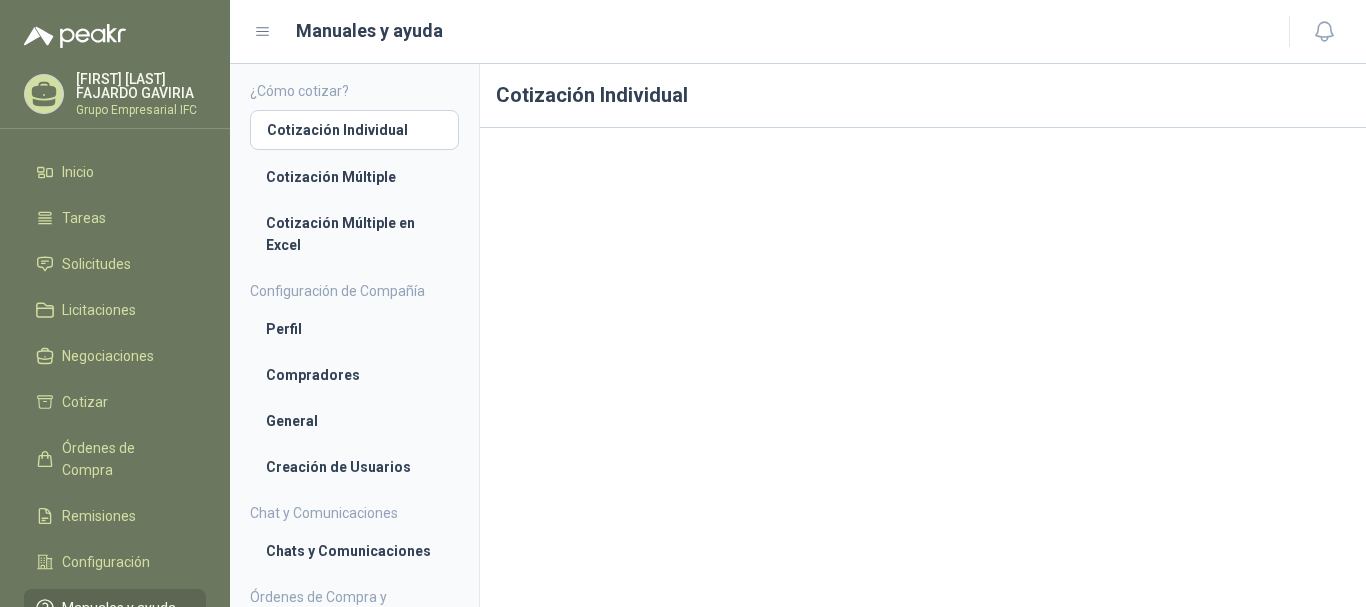 scroll, scrollTop: 31, scrollLeft: 0, axis: vertical 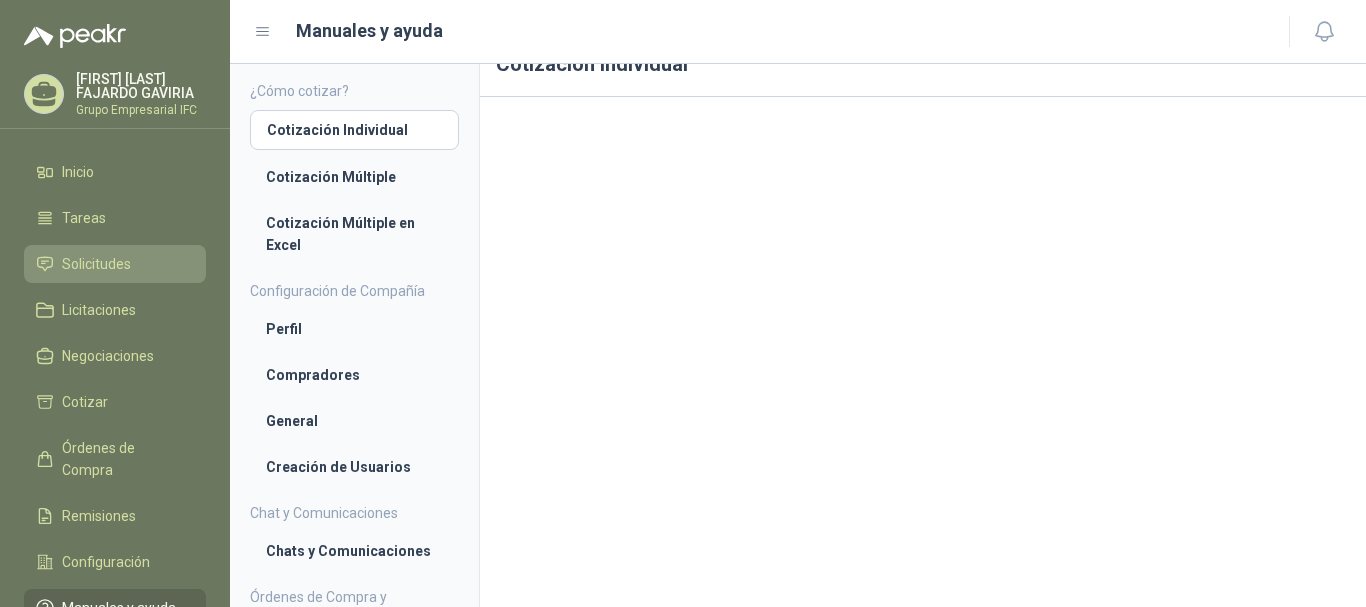 click on "Solicitudes" at bounding box center (96, 264) 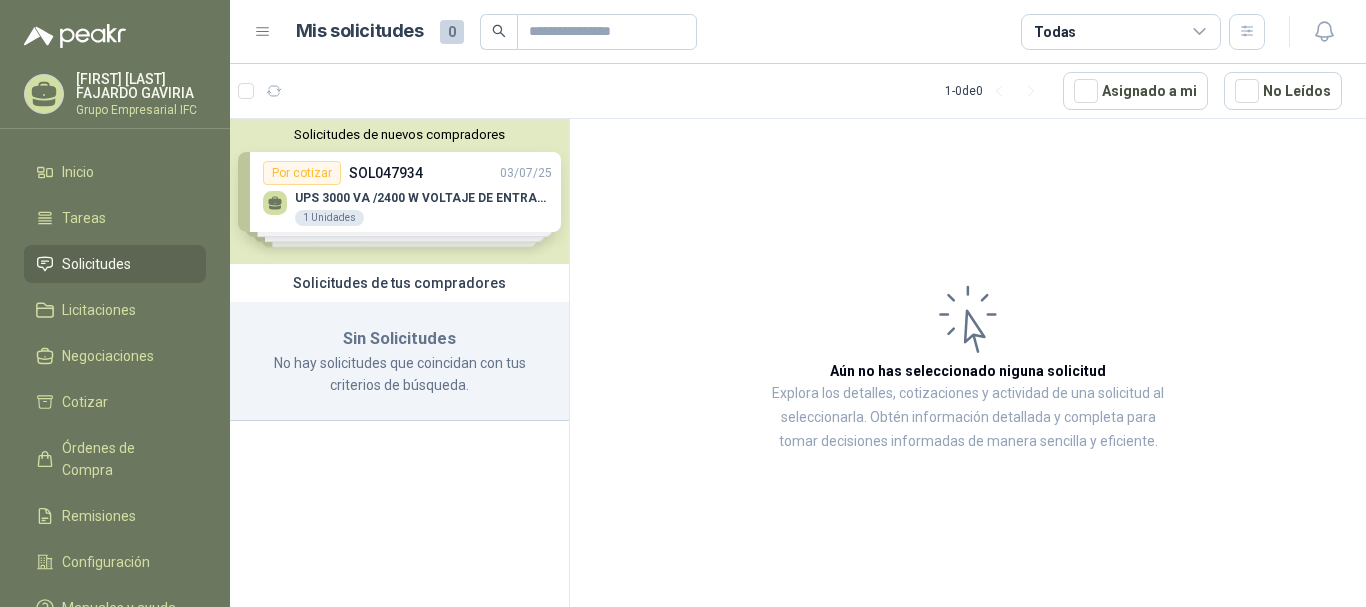 click on "Solicitudes de nuevos compradores Por cotizar SOL047934 03/07/25   UPS 3000 VA /2400 W VOLTAJE DE ENTRADA / SALIDA 12V ON LINE  1   Unidades Por cotizar SOL047932 03/07/25   DISCO DURO EXTERNO 4 TB LACIE - STFR4000800 1   Unidades Por cotizar SOL047927 03/07/25   VIGAS DE CHANUL DE 2" X 4" X 6 MTS 30   Unidades Por cotizar SOL047926 03/07/25   TUBOS RECTANGULARES 200X70X6MTS/4MM 2   Unidades ¿Quieres recibir  cientos de solicitudes de compra  como estas todos los días? Agenda una reunión" at bounding box center [399, 191] 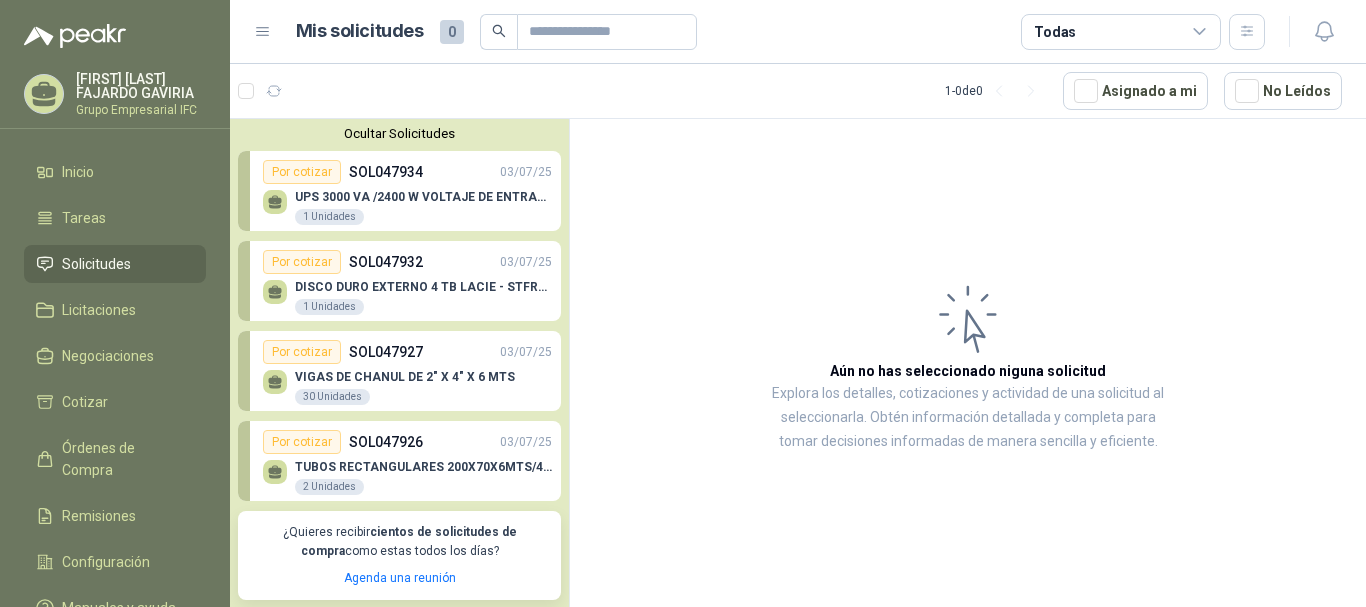 scroll, scrollTop: 0, scrollLeft: 0, axis: both 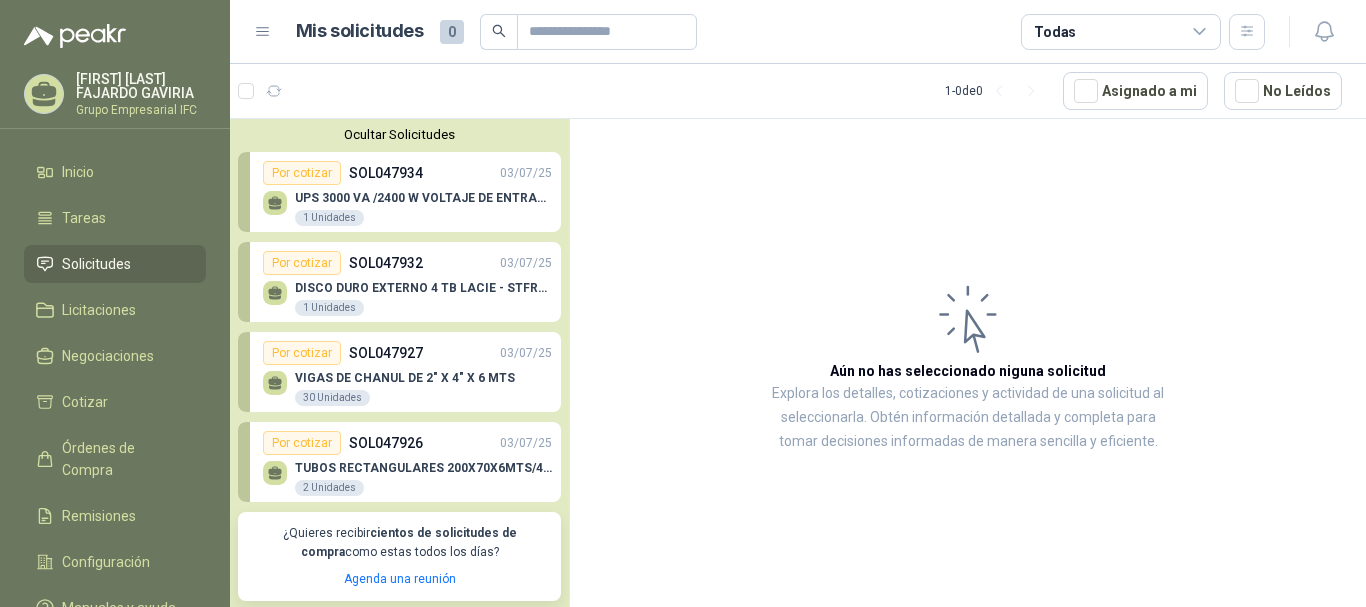 click at bounding box center (275, 200) 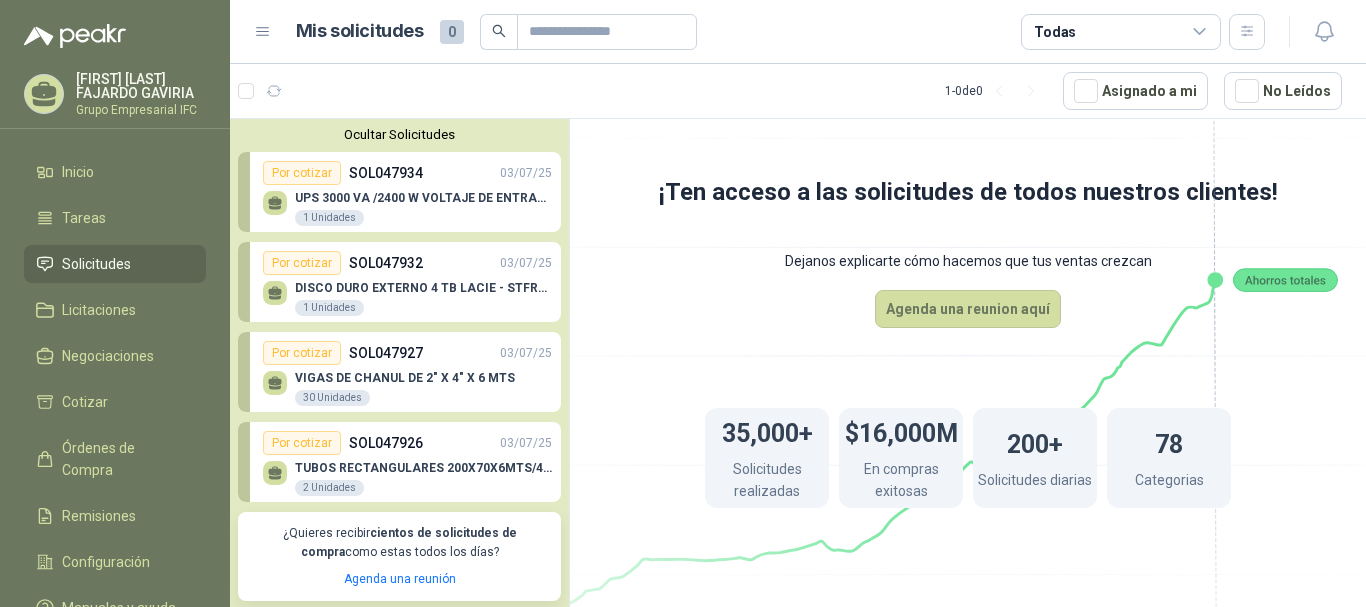 click at bounding box center [275, 293] 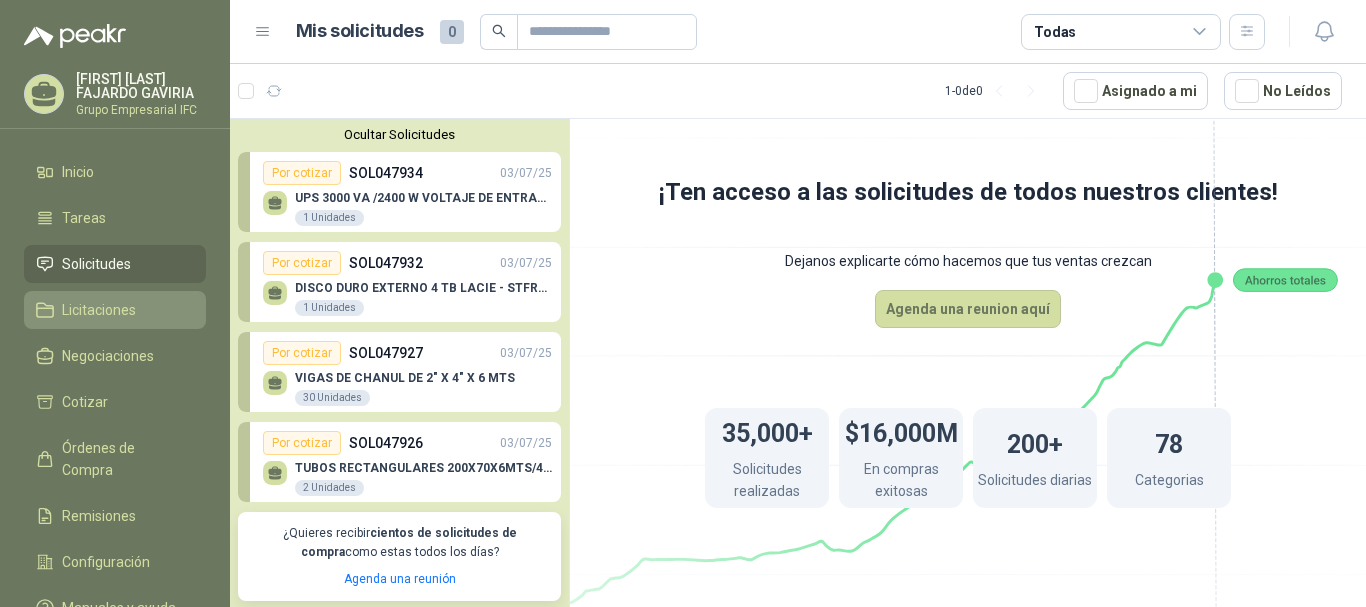 click on "Licitaciones" at bounding box center [99, 310] 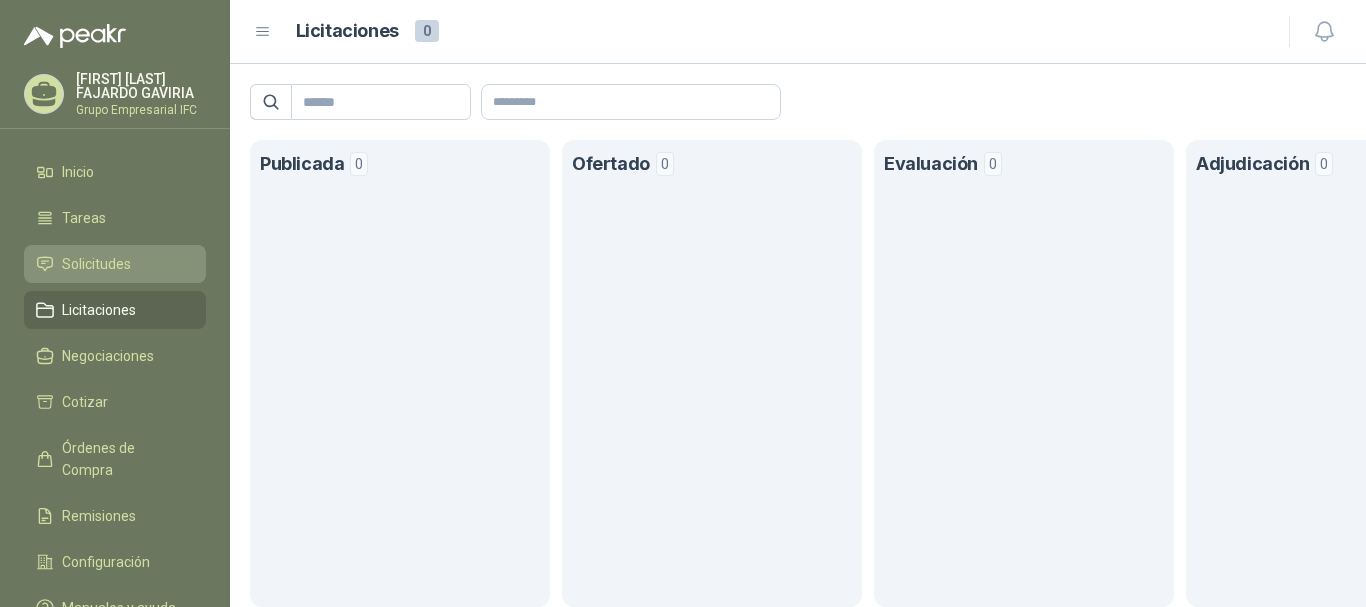 click on "Solicitudes" at bounding box center (96, 264) 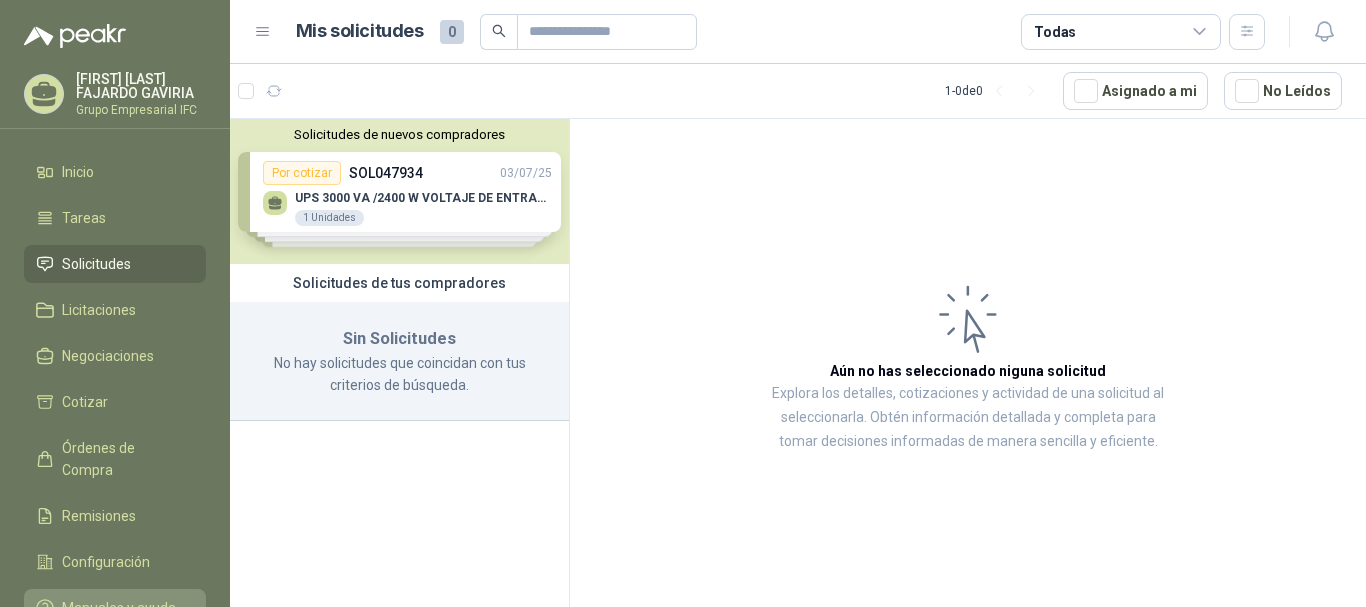 click on "Manuales y ayuda" at bounding box center [119, 608] 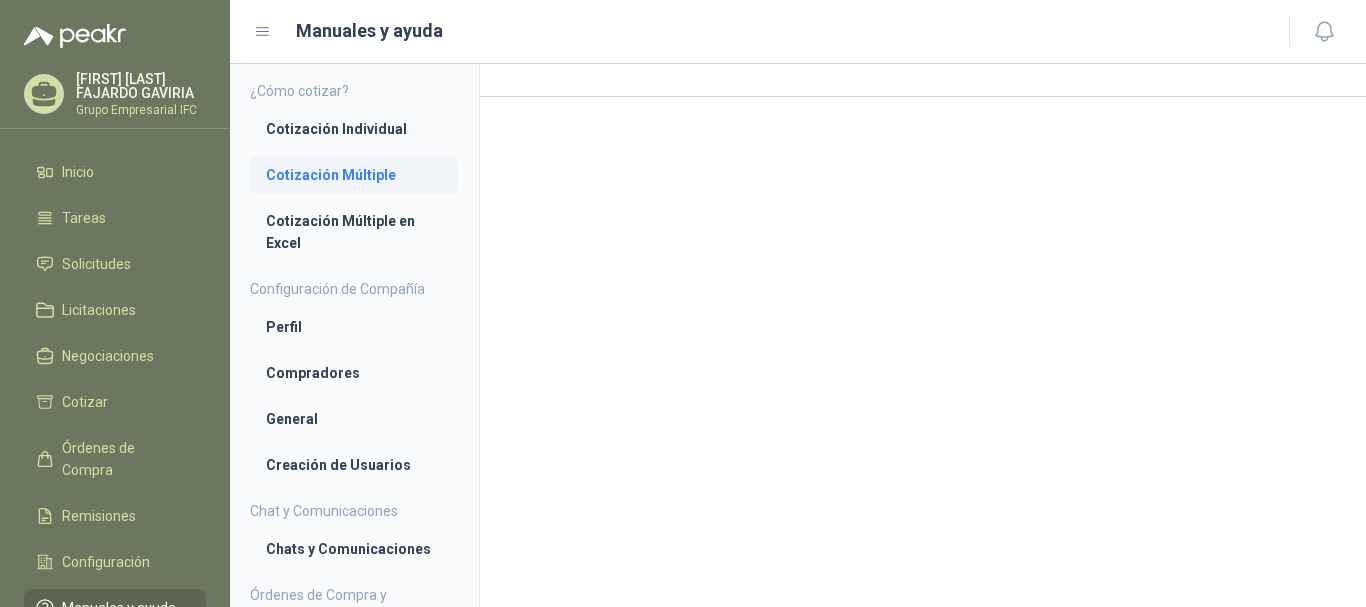 click on "Cotización Múltiple" at bounding box center (354, 175) 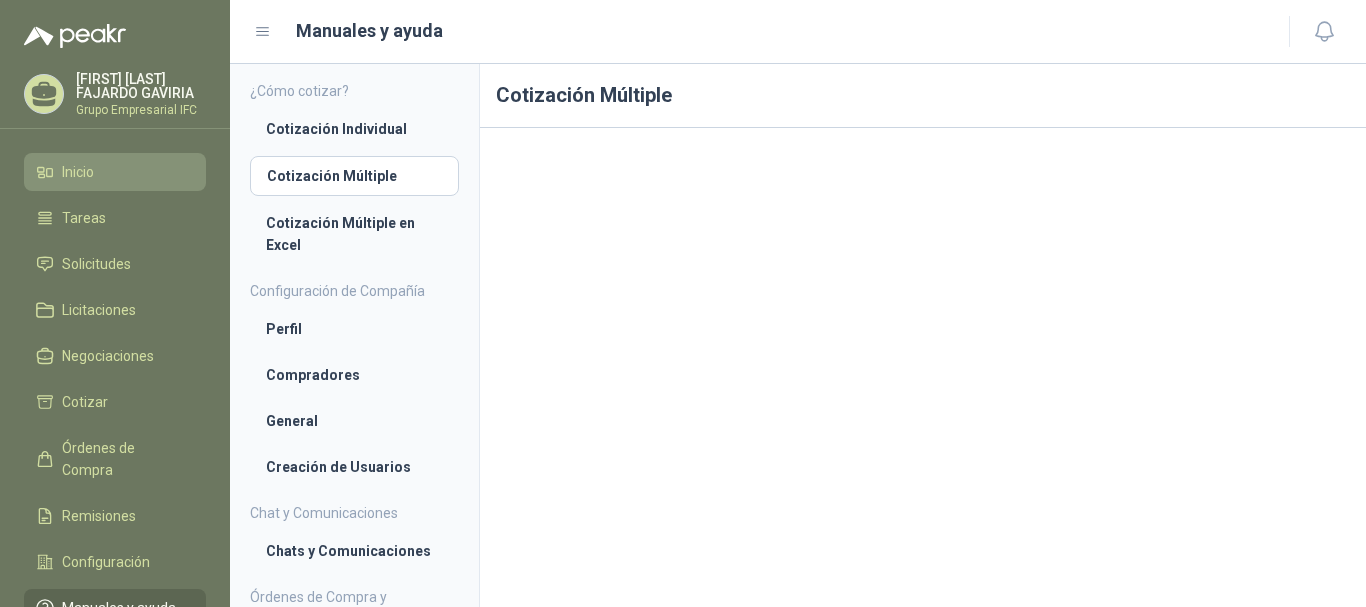 click on "Inicio" at bounding box center [115, 172] 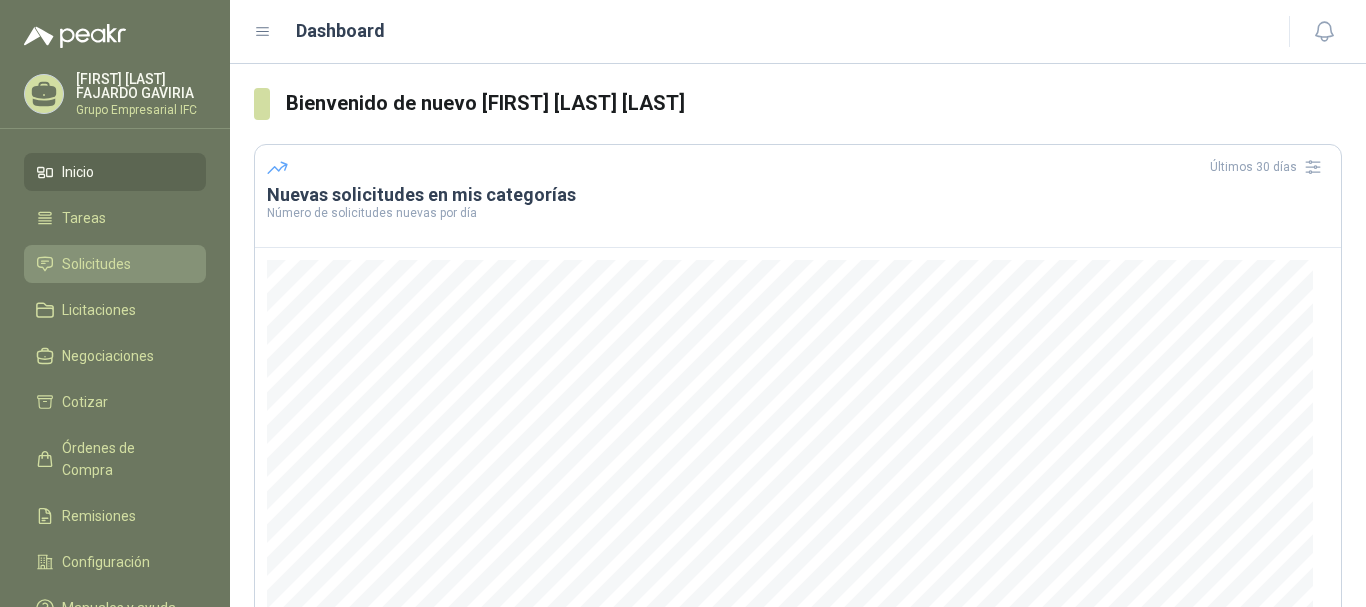 click on "Solicitudes" at bounding box center (96, 264) 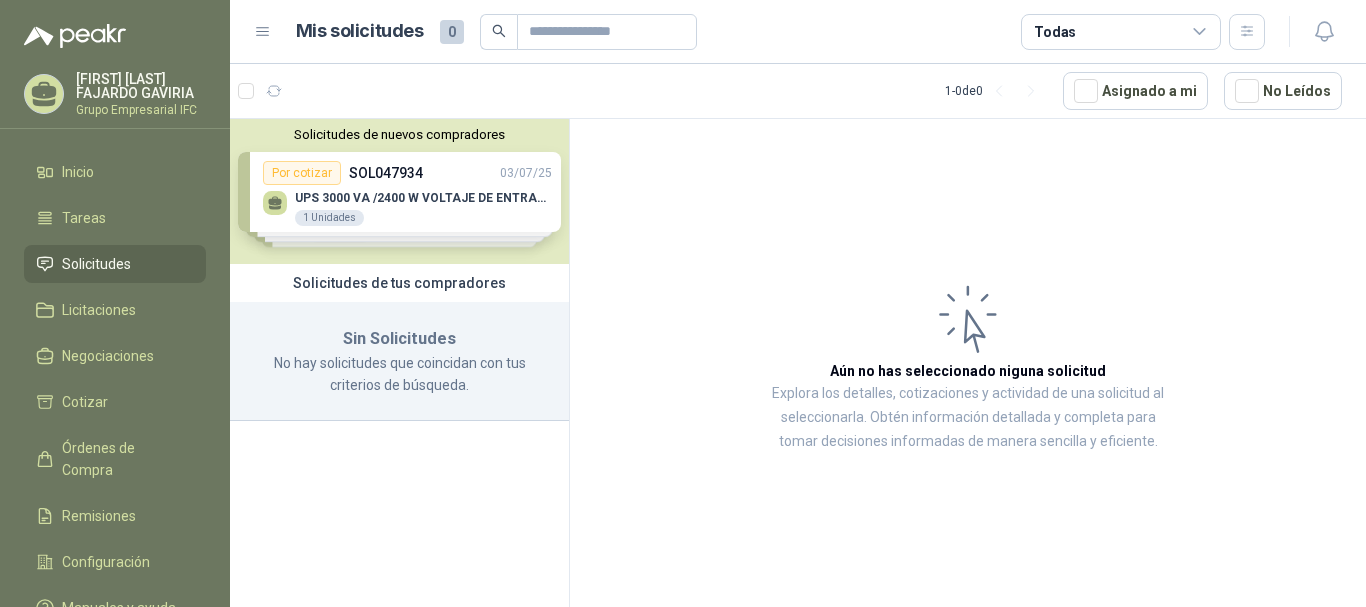 drag, startPoint x: 313, startPoint y: 184, endPoint x: 308, endPoint y: 218, distance: 34.36568 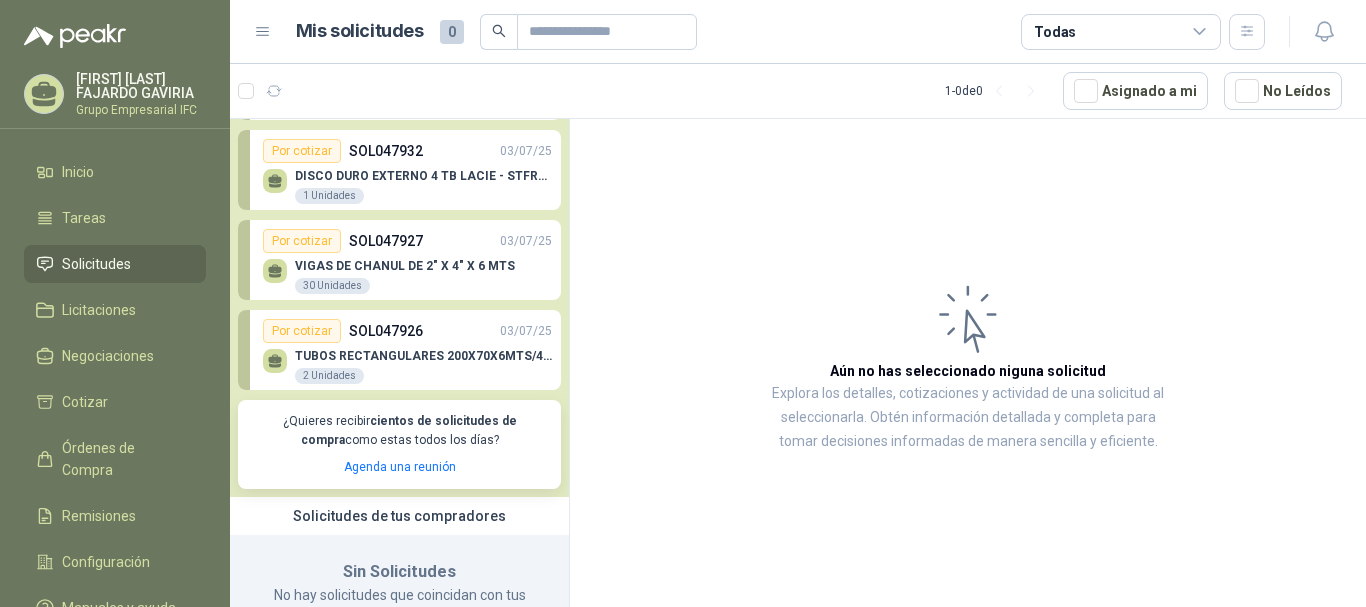 scroll, scrollTop: 0, scrollLeft: 0, axis: both 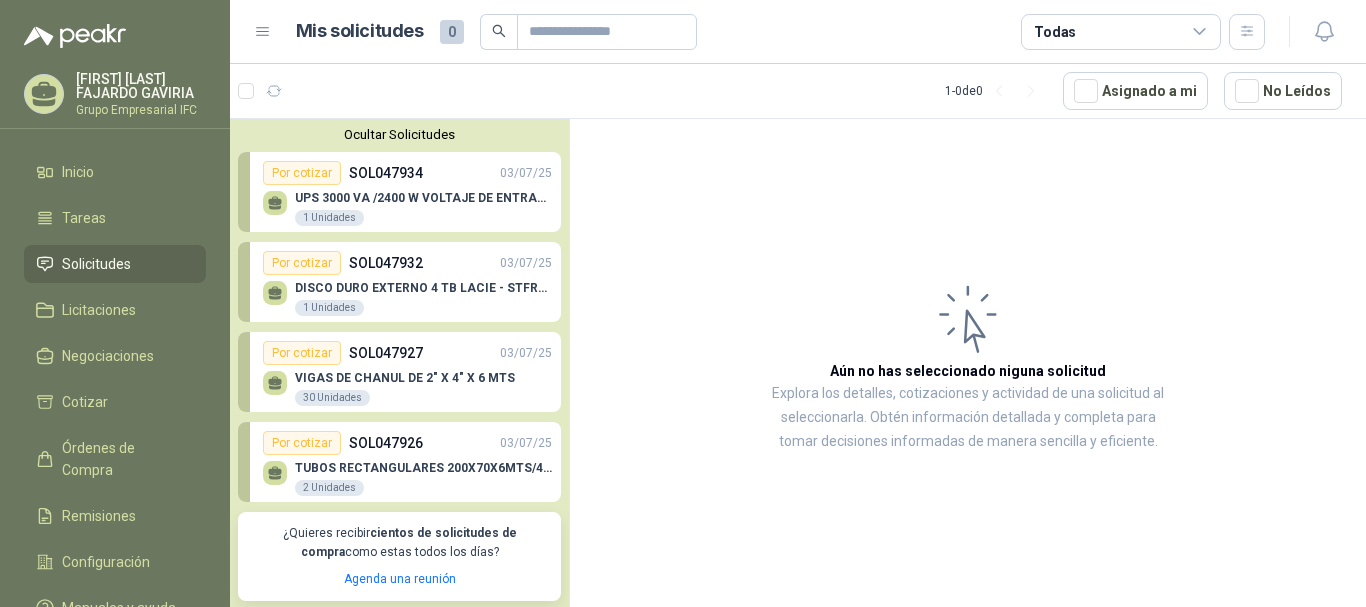 click on "VIGAS DE CHANUL DE 2" X 4" X 6 MTS 30   Unidades" at bounding box center [407, 386] 